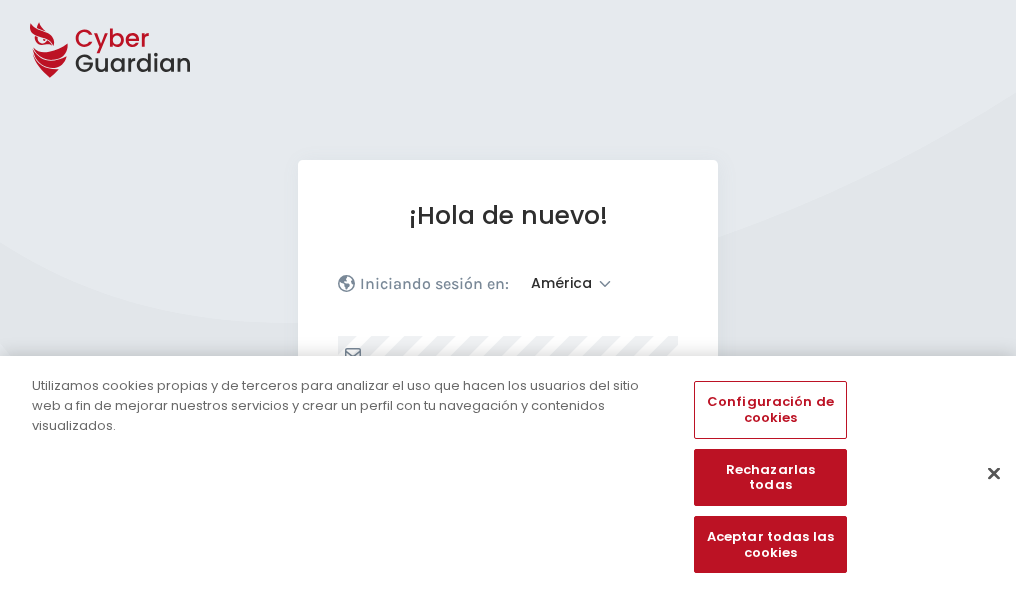 select on "América" 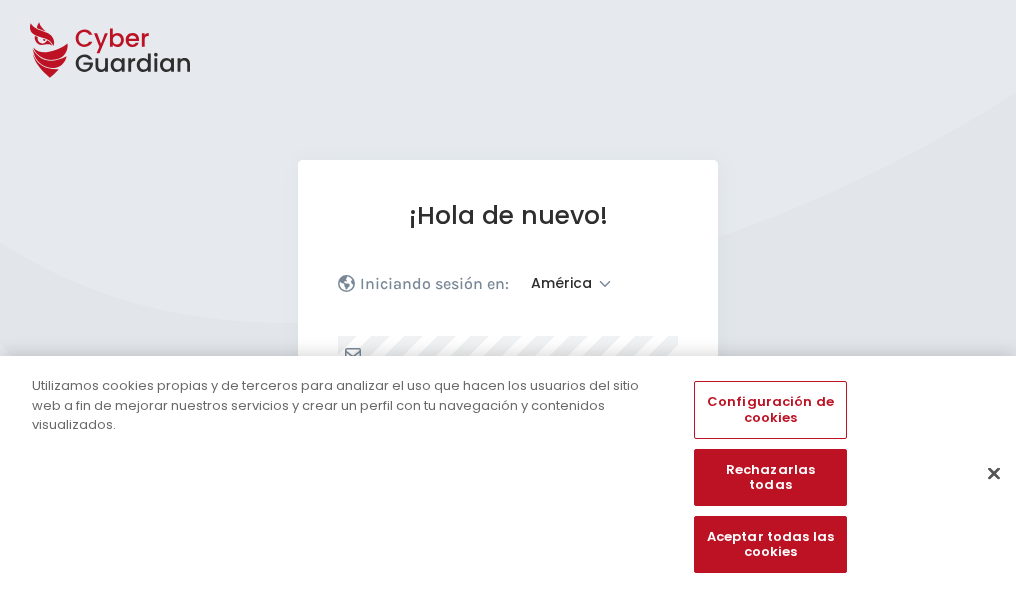 scroll, scrollTop: 261, scrollLeft: 0, axis: vertical 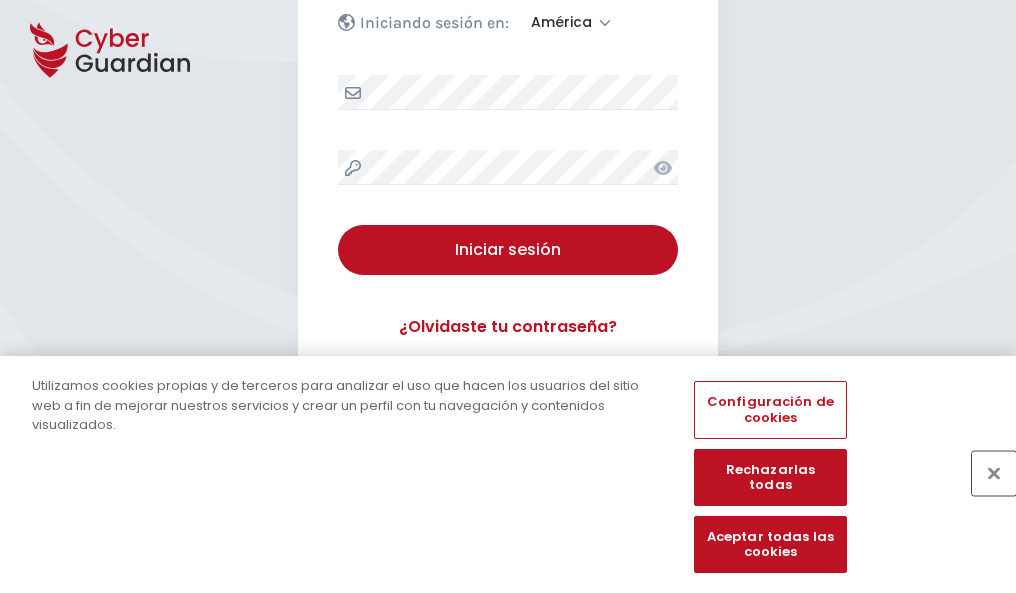 click at bounding box center [994, 473] 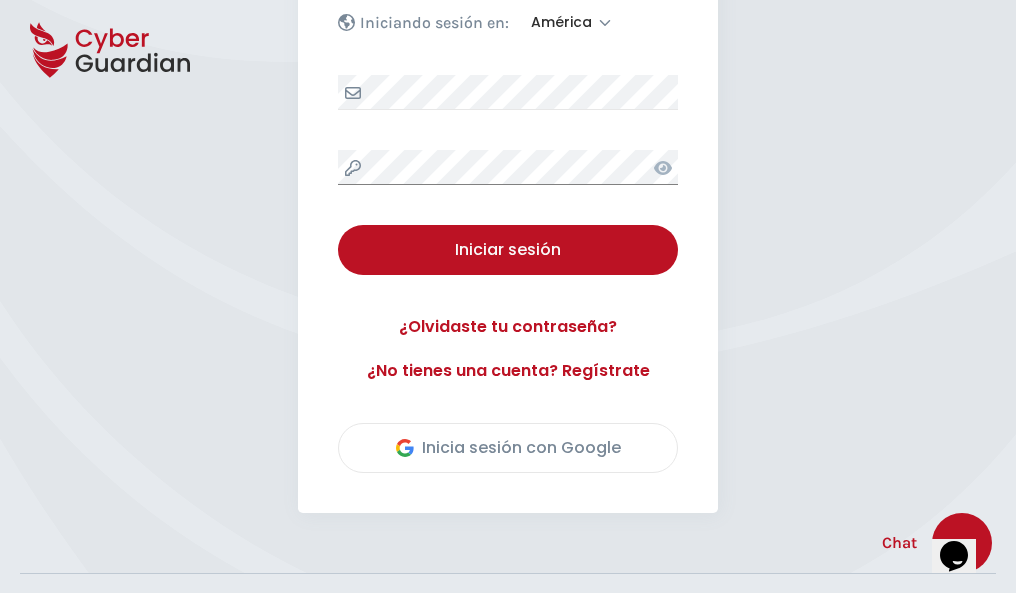 scroll, scrollTop: 454, scrollLeft: 0, axis: vertical 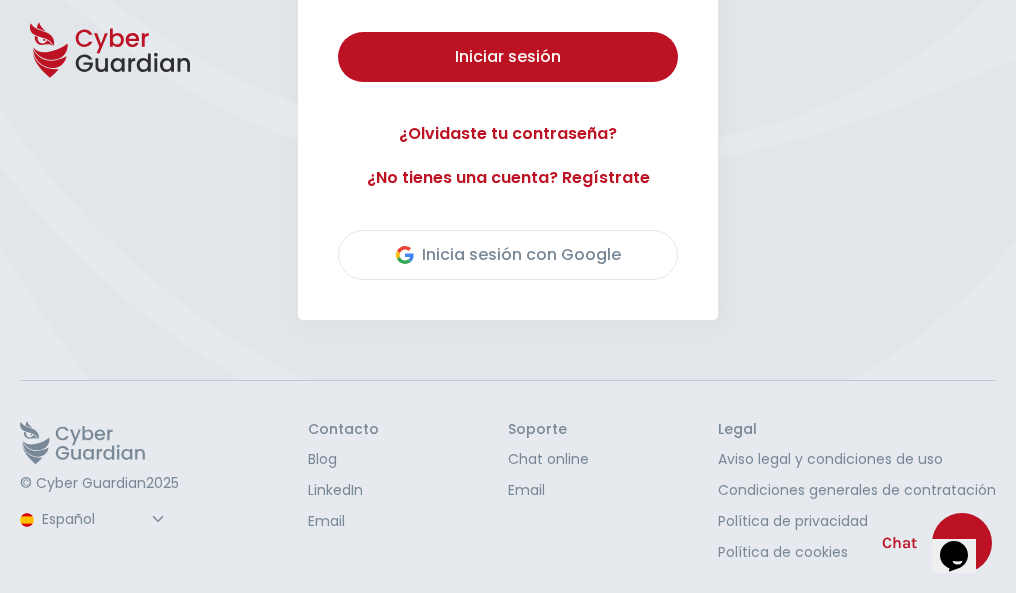 type 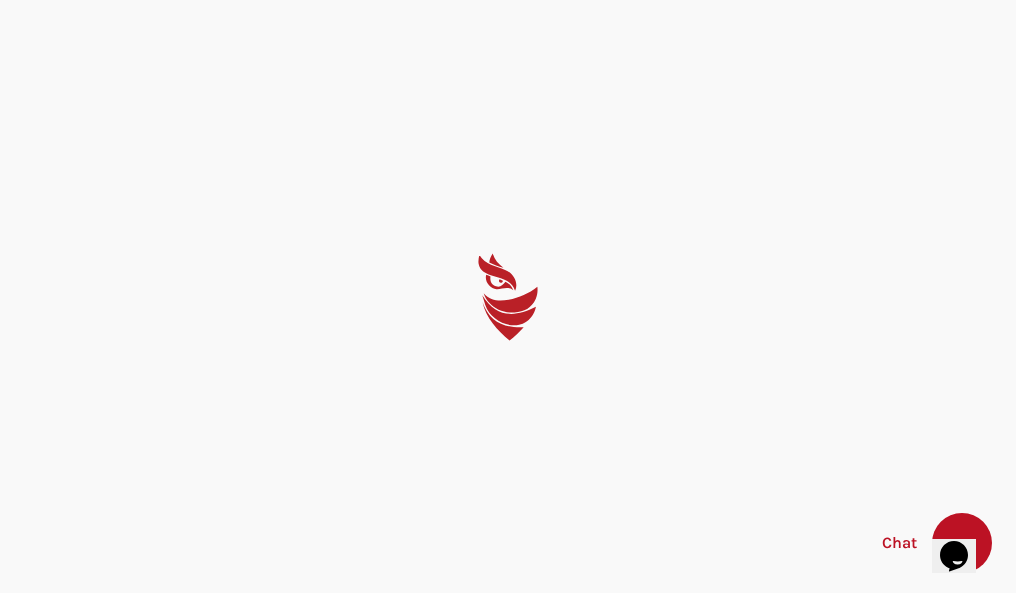 scroll, scrollTop: 0, scrollLeft: 0, axis: both 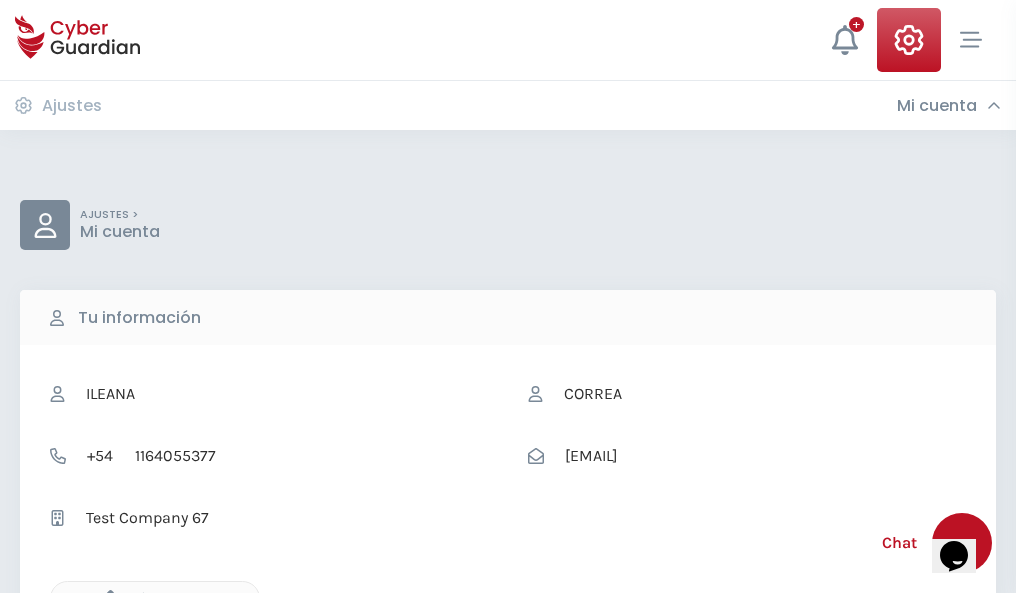 click 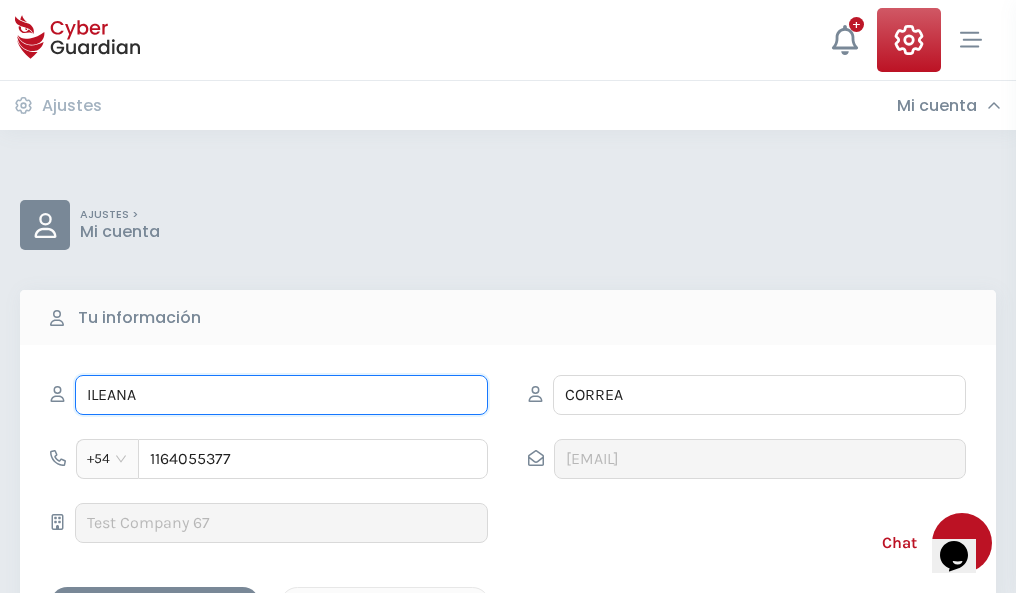 click on "ILEANA" at bounding box center [281, 395] 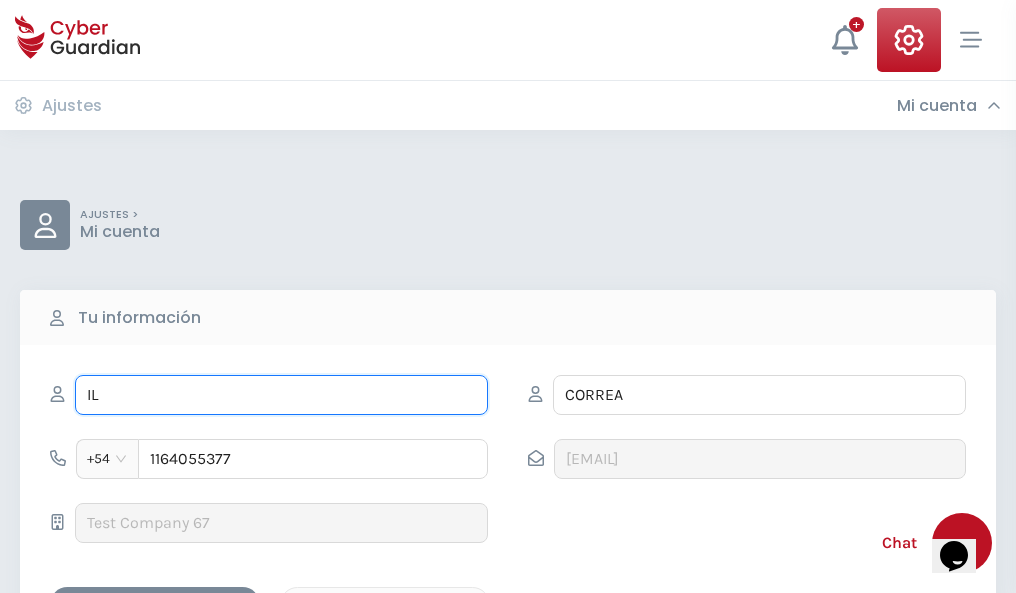 type on "I" 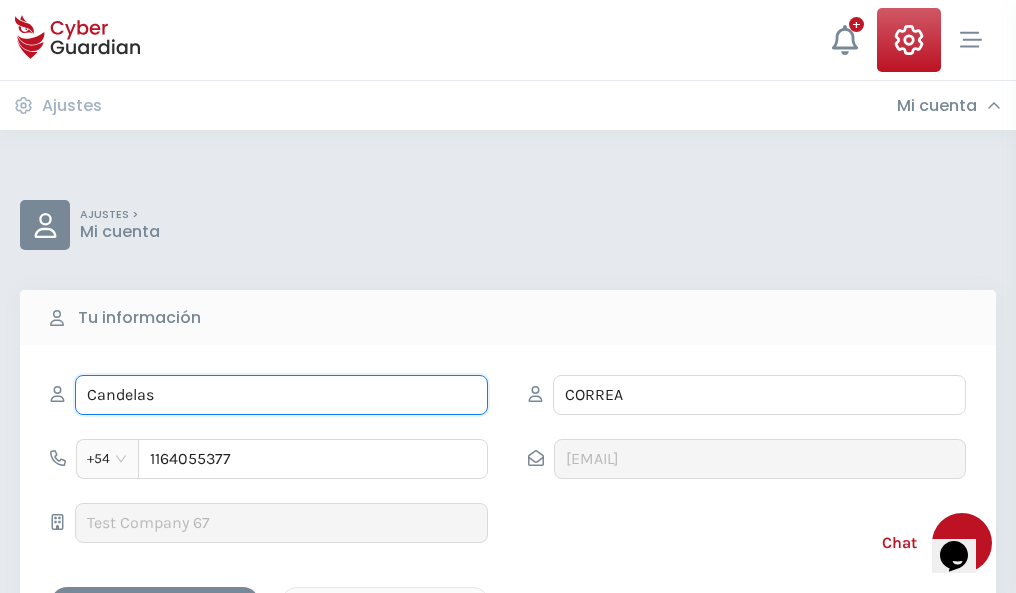 type on "Candelas" 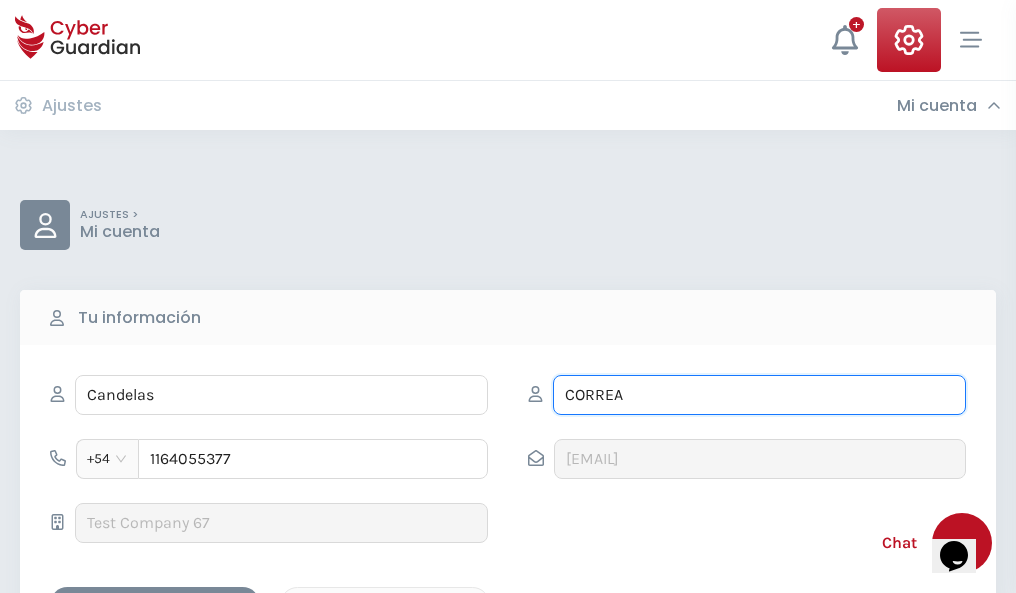 click on "CORREA" at bounding box center (759, 395) 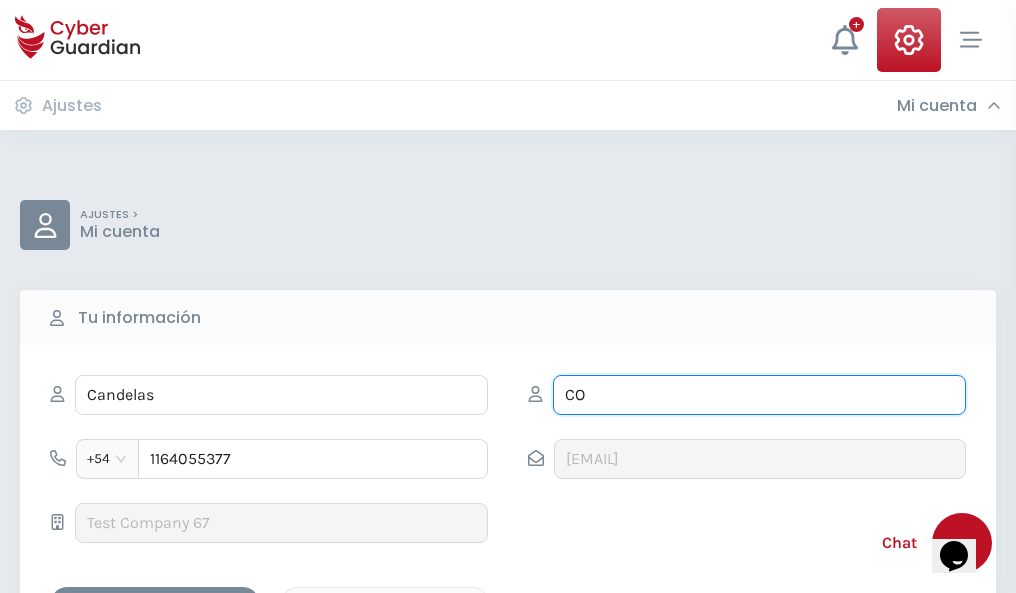 type on "C" 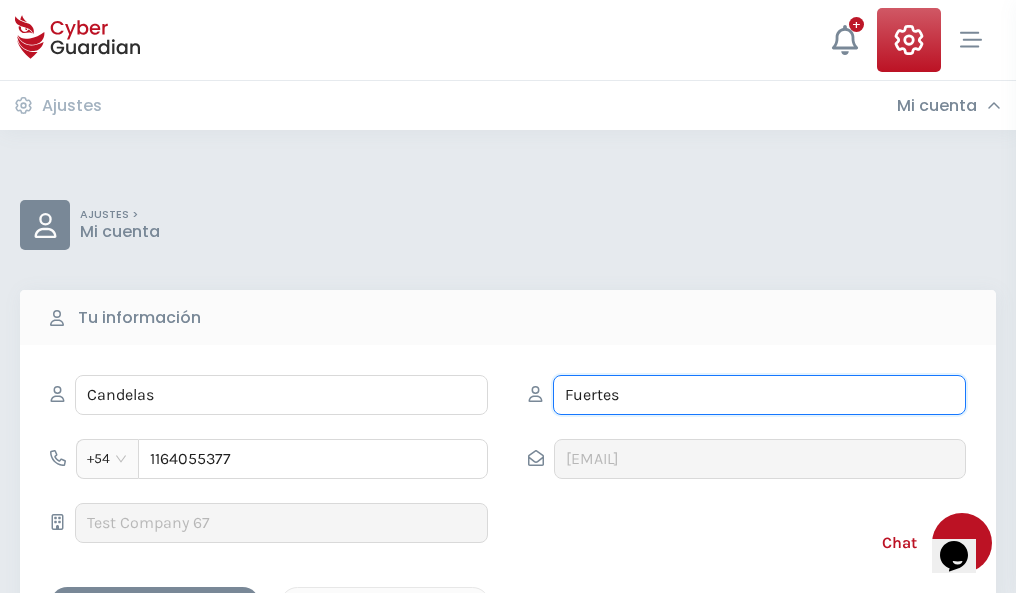 type on "Fuertes" 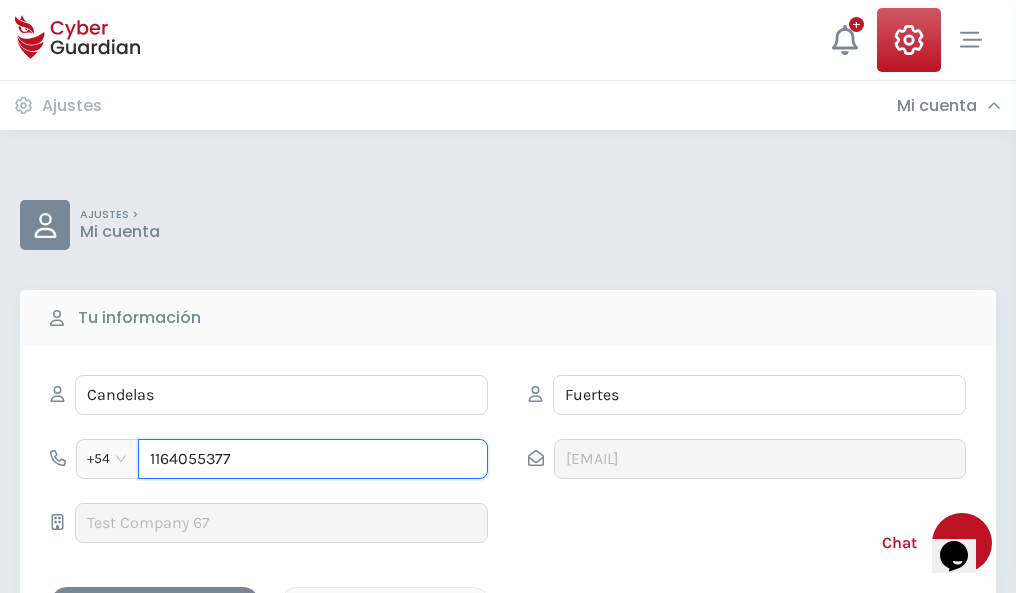 click on "1164055377" at bounding box center [313, 459] 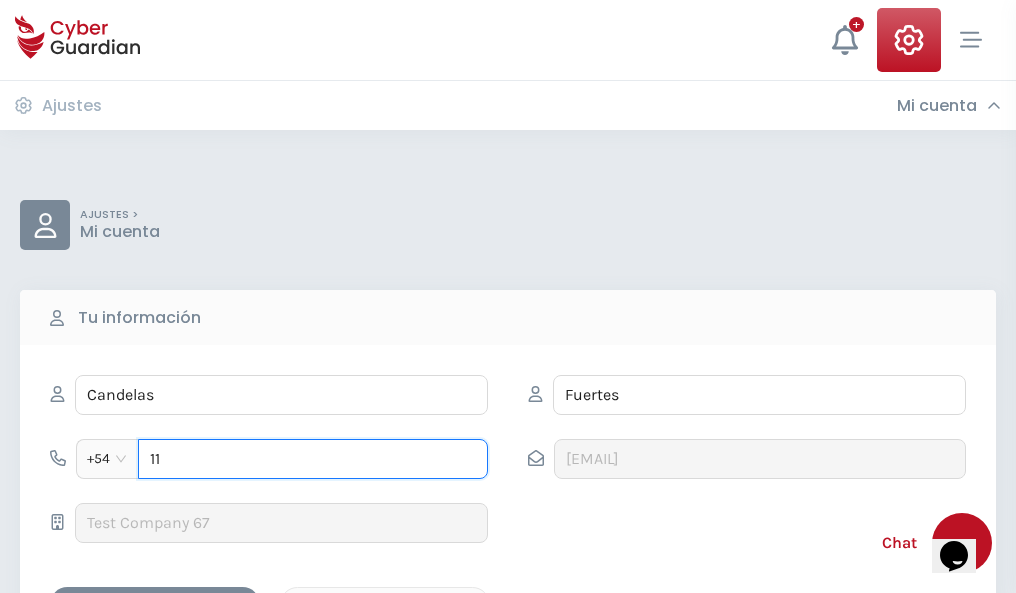 type on "1" 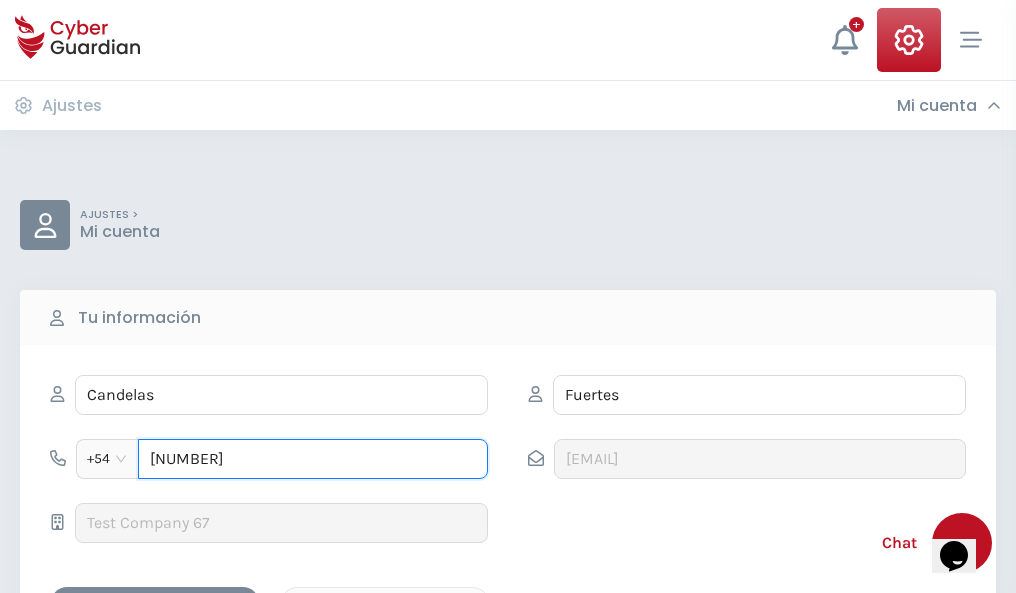 type on "4887258046" 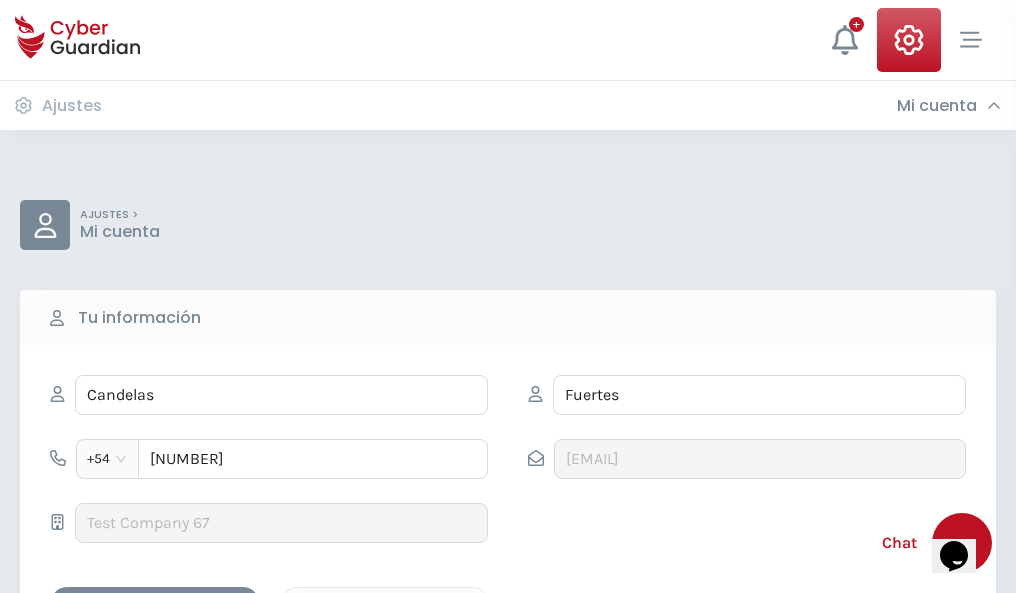 click on "Cancelar" at bounding box center (385, 604) 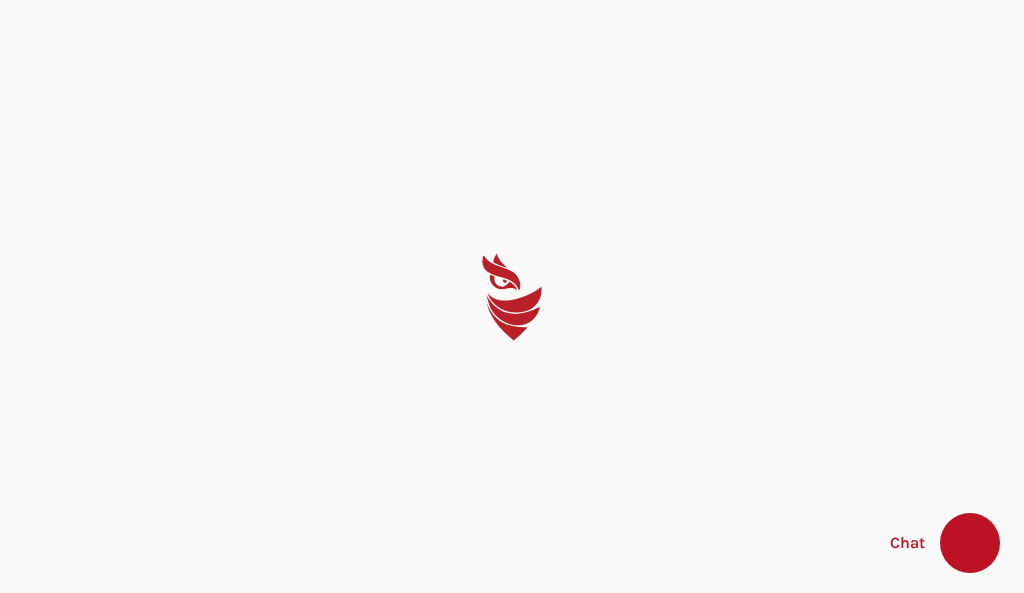 scroll, scrollTop: 0, scrollLeft: 0, axis: both 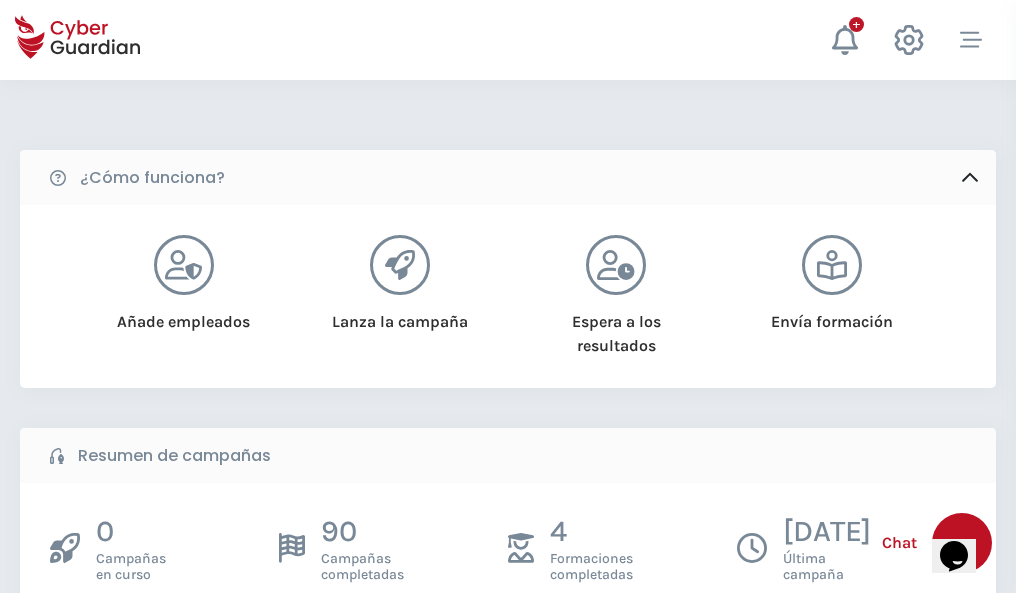 click on "Crear una campaña" at bounding box center [155, 645] 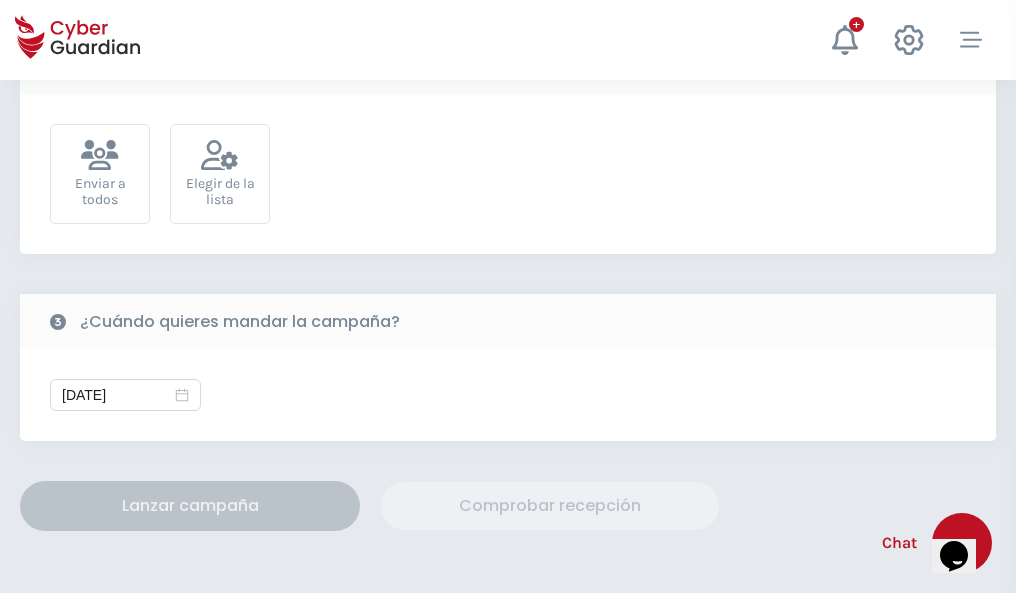 scroll, scrollTop: 732, scrollLeft: 0, axis: vertical 